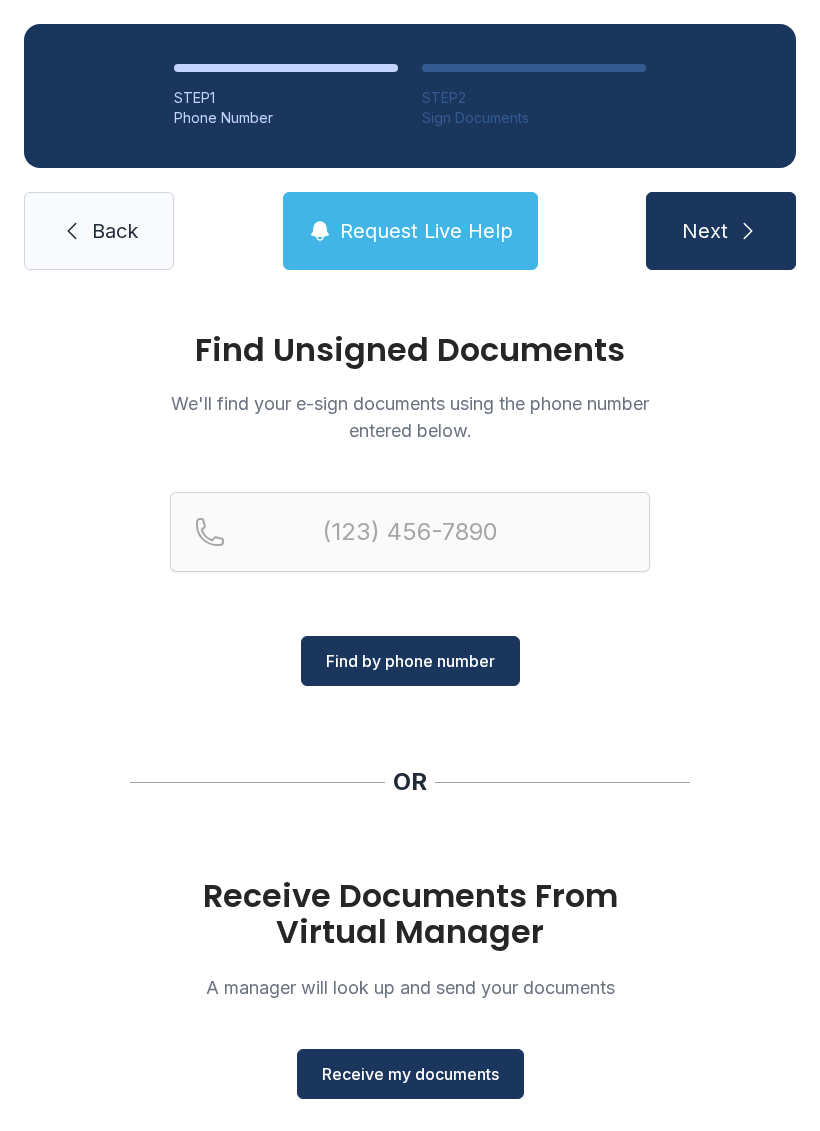 scroll, scrollTop: 0, scrollLeft: 0, axis: both 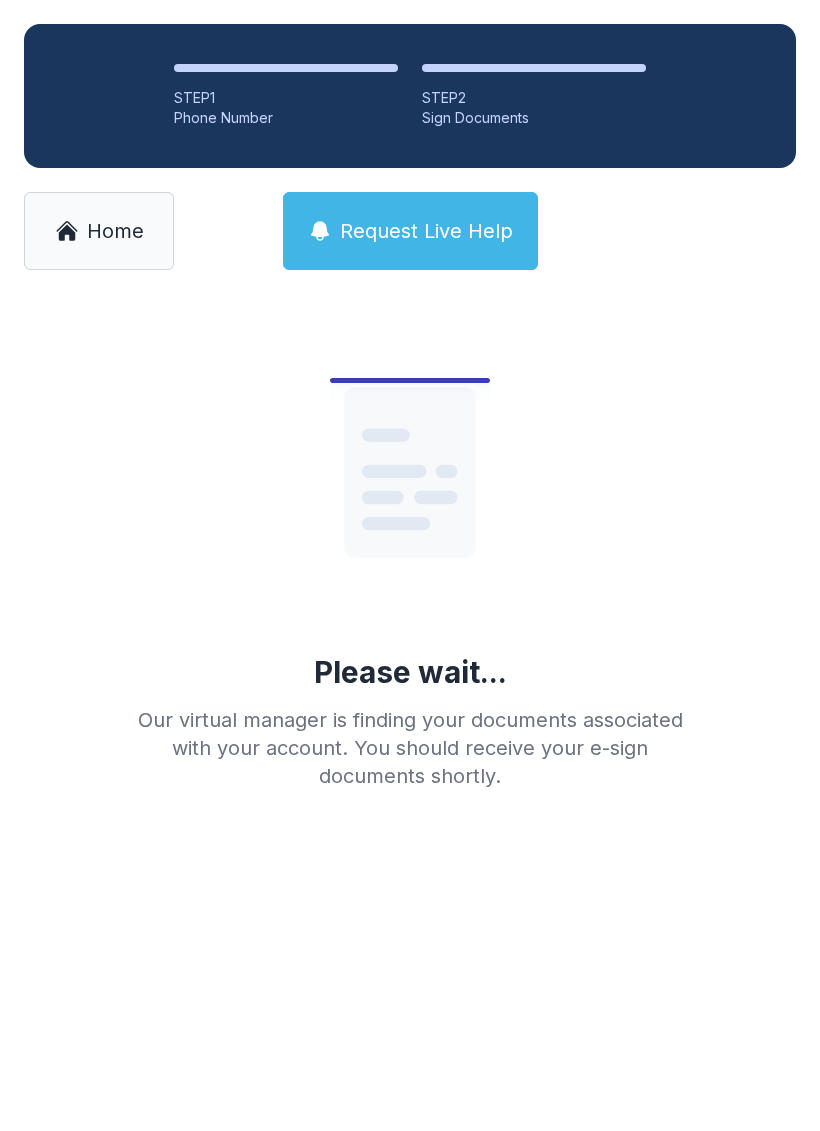 click on "Please wait... Our virtual manager is finding your documents associated with your account. You should receive your e-sign documents shortly." at bounding box center (410, 712) 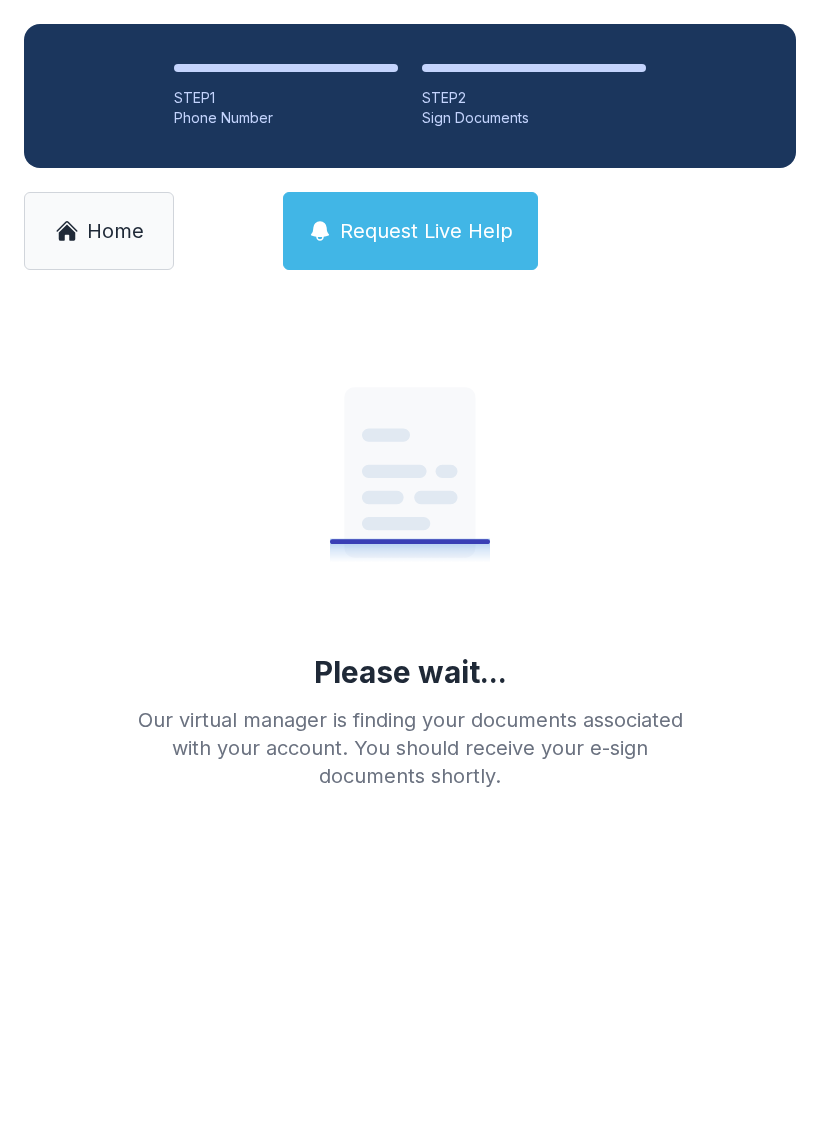 click on "Home" at bounding box center [99, 231] 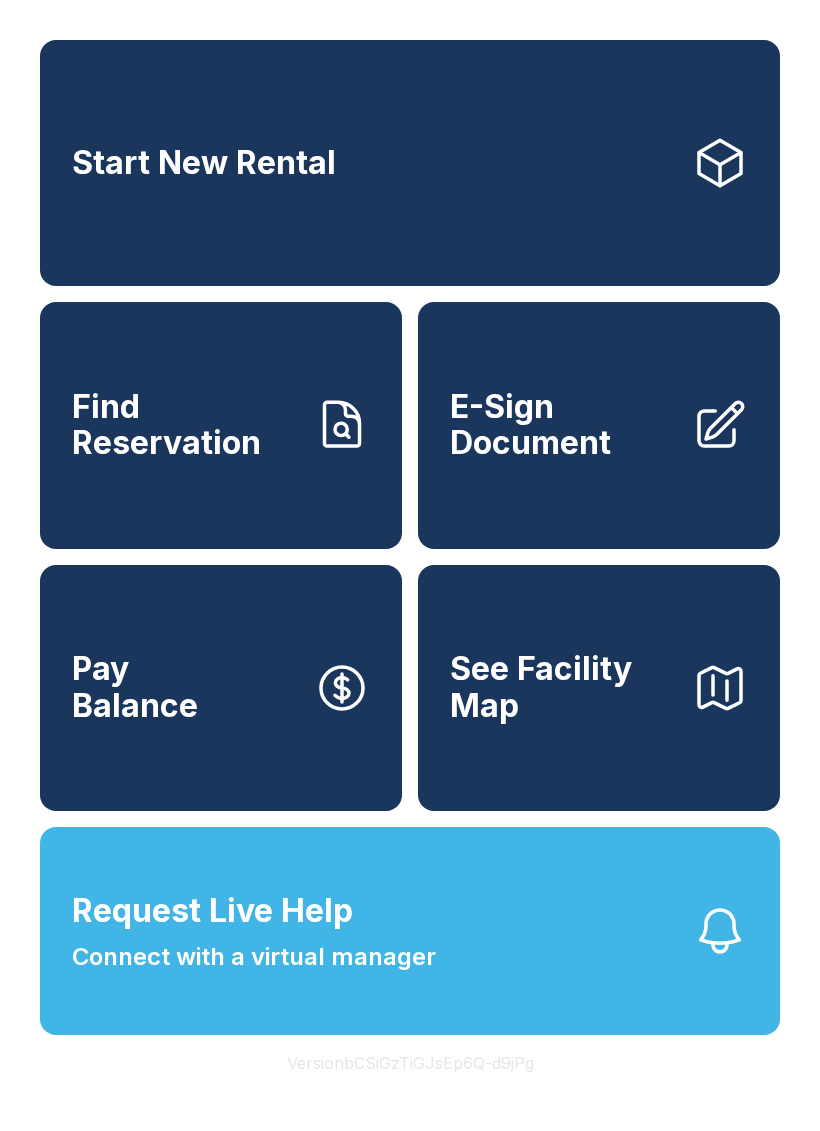 click on "E-Sign Document" at bounding box center [563, 425] 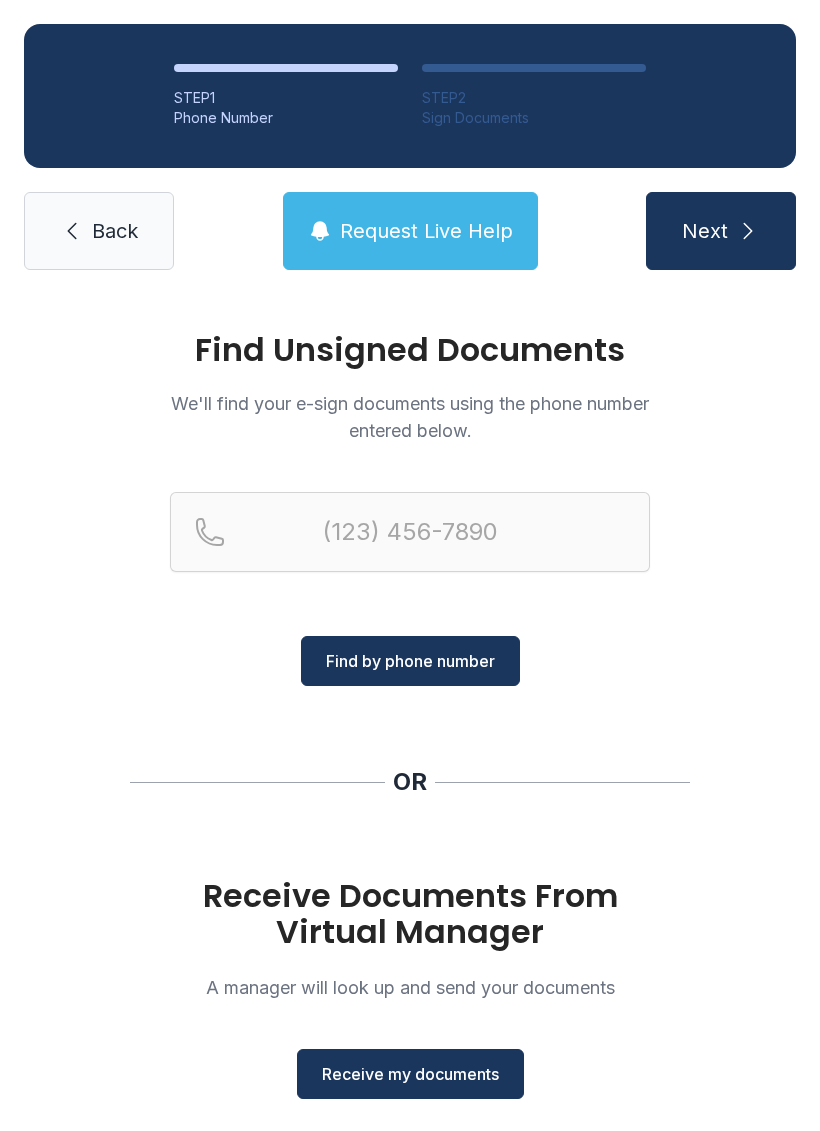 click on "Receive my documents" at bounding box center (410, 1074) 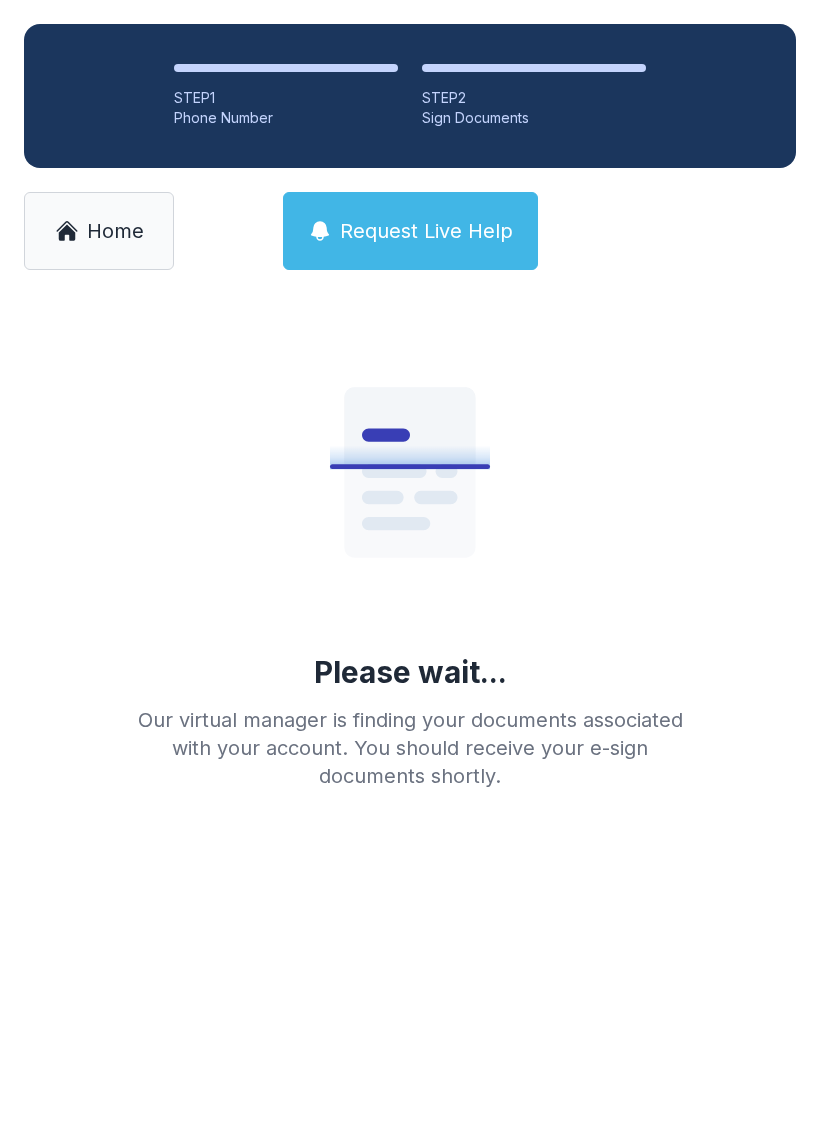 click on "Home" at bounding box center (99, 231) 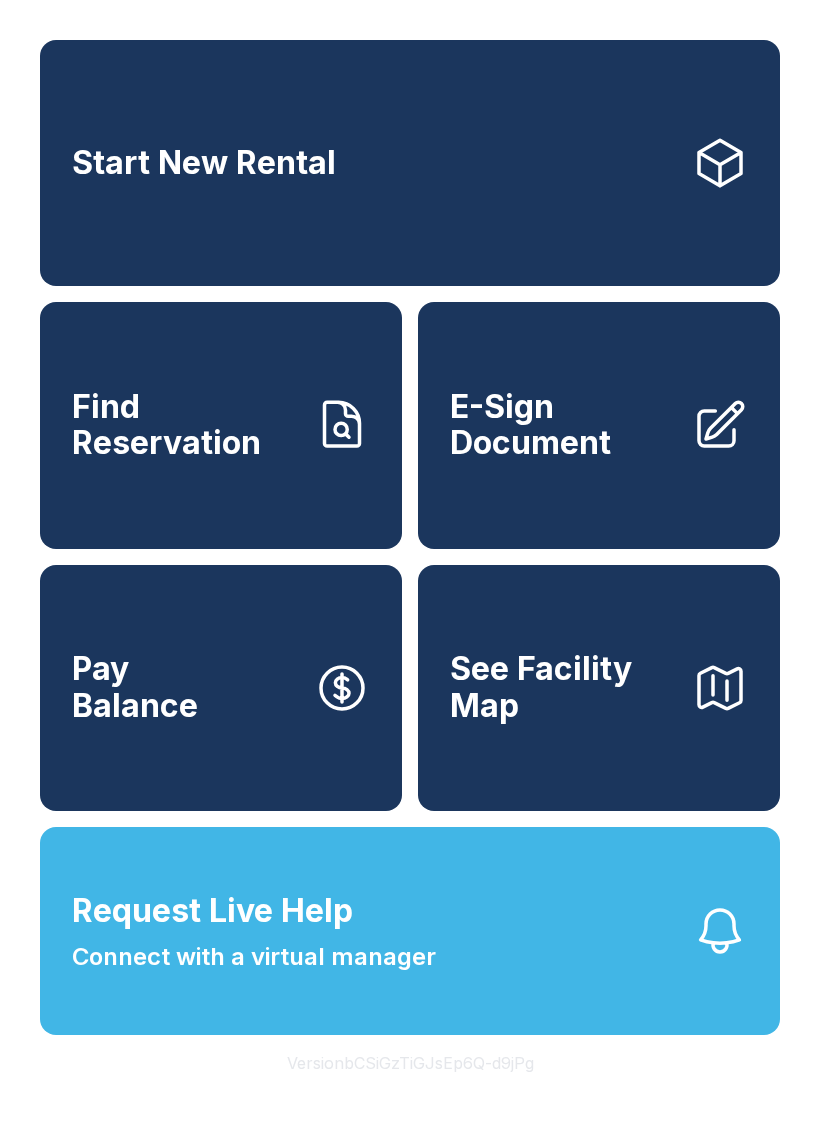 click on "E-Sign Document" at bounding box center [563, 425] 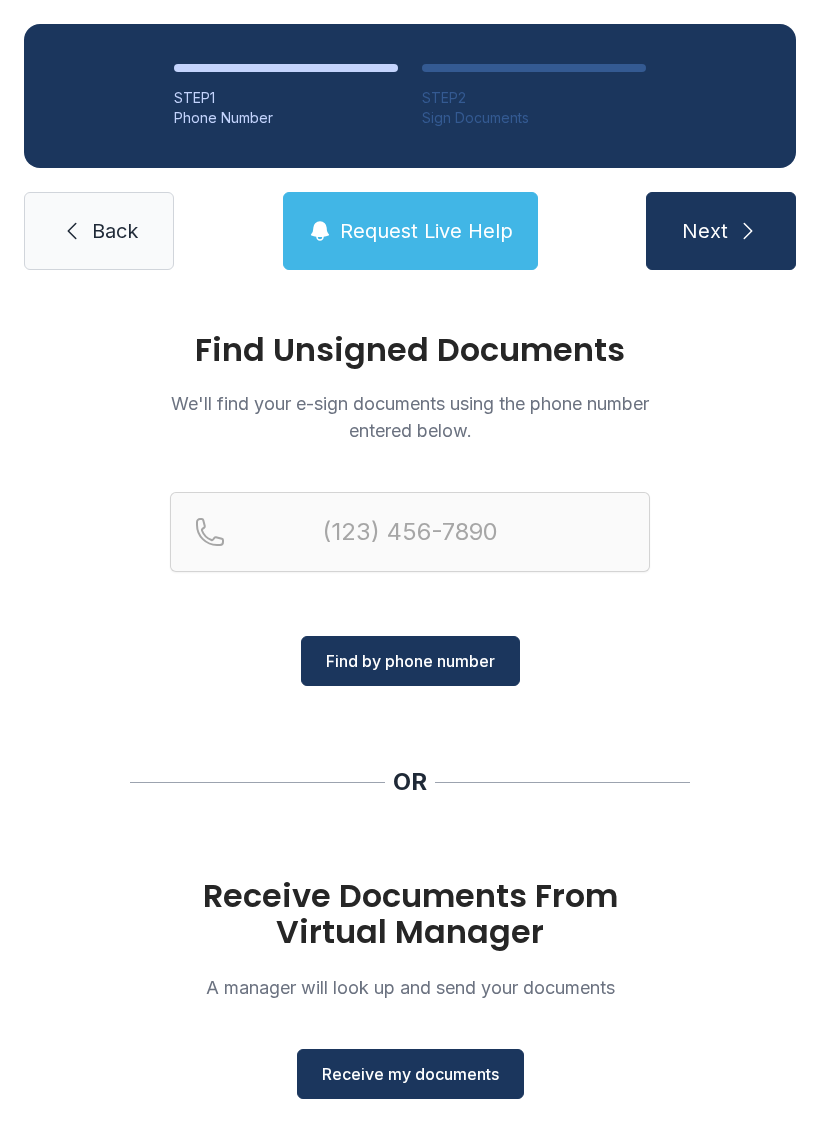 click on "Receive my documents" at bounding box center (410, 1074) 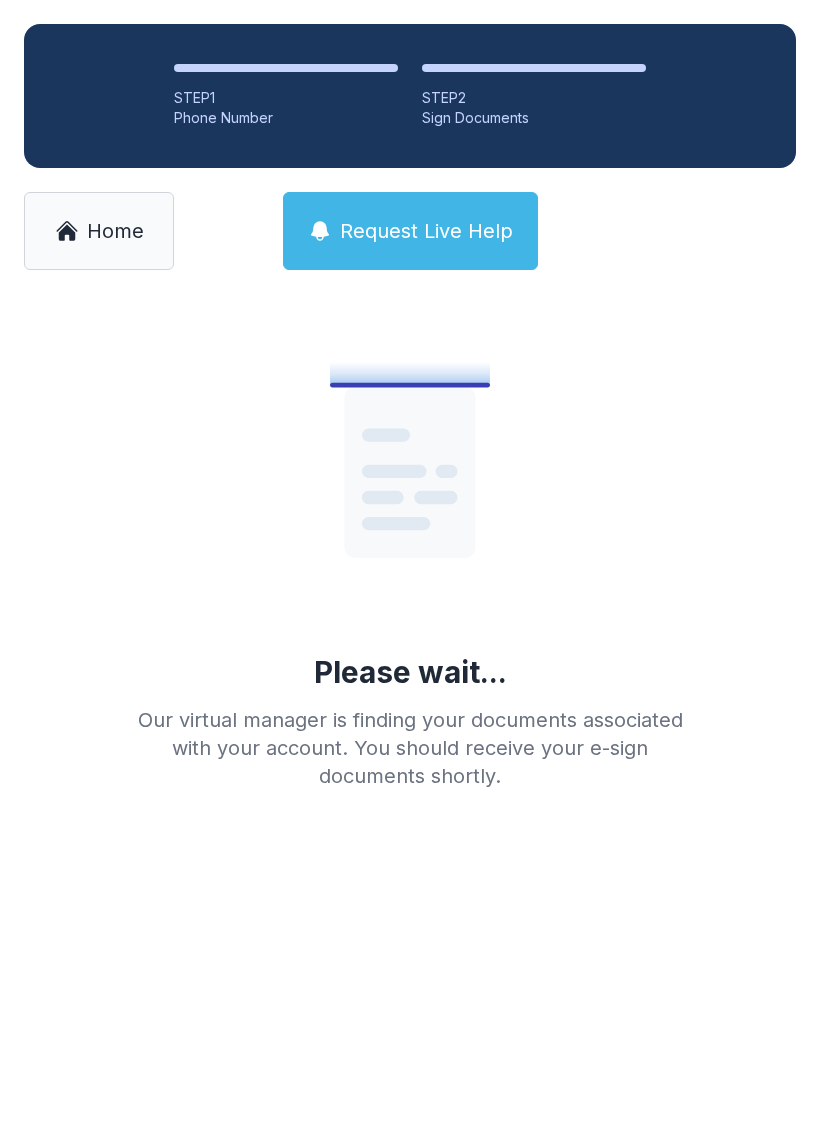 click on "Home" at bounding box center (99, 231) 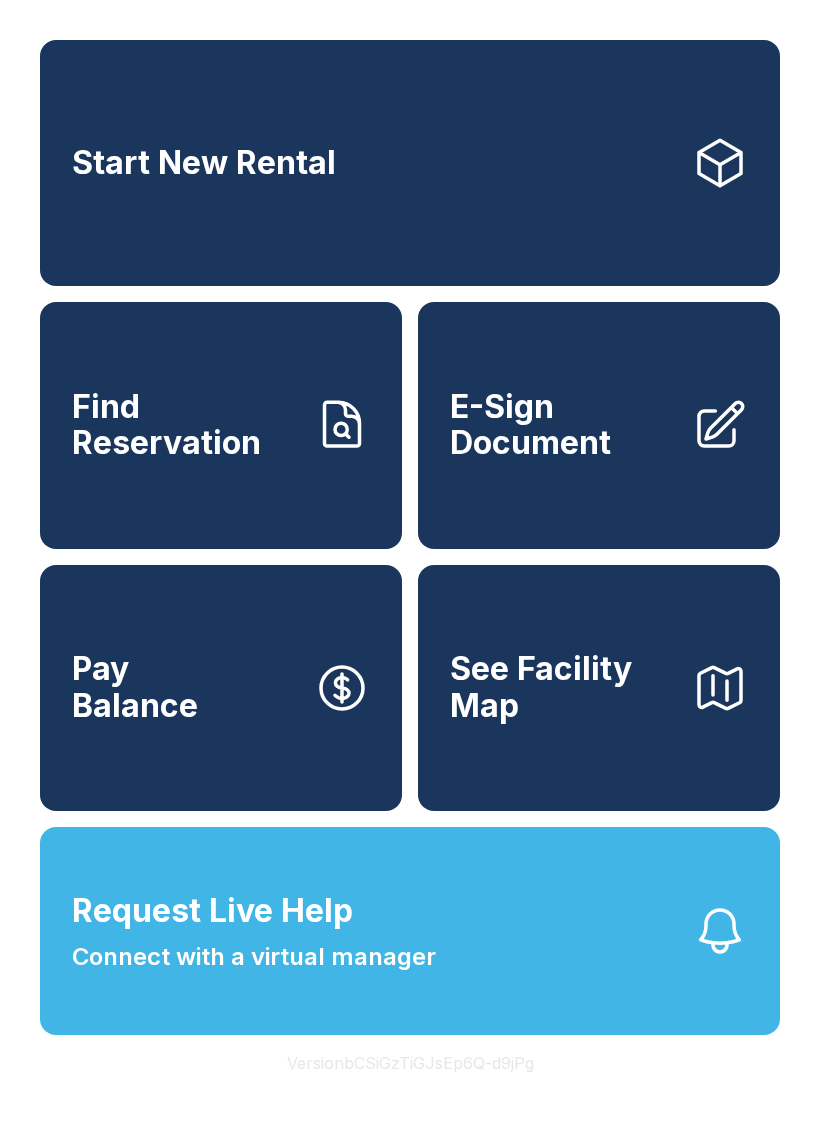 click on "E-Sign Document" at bounding box center [563, 425] 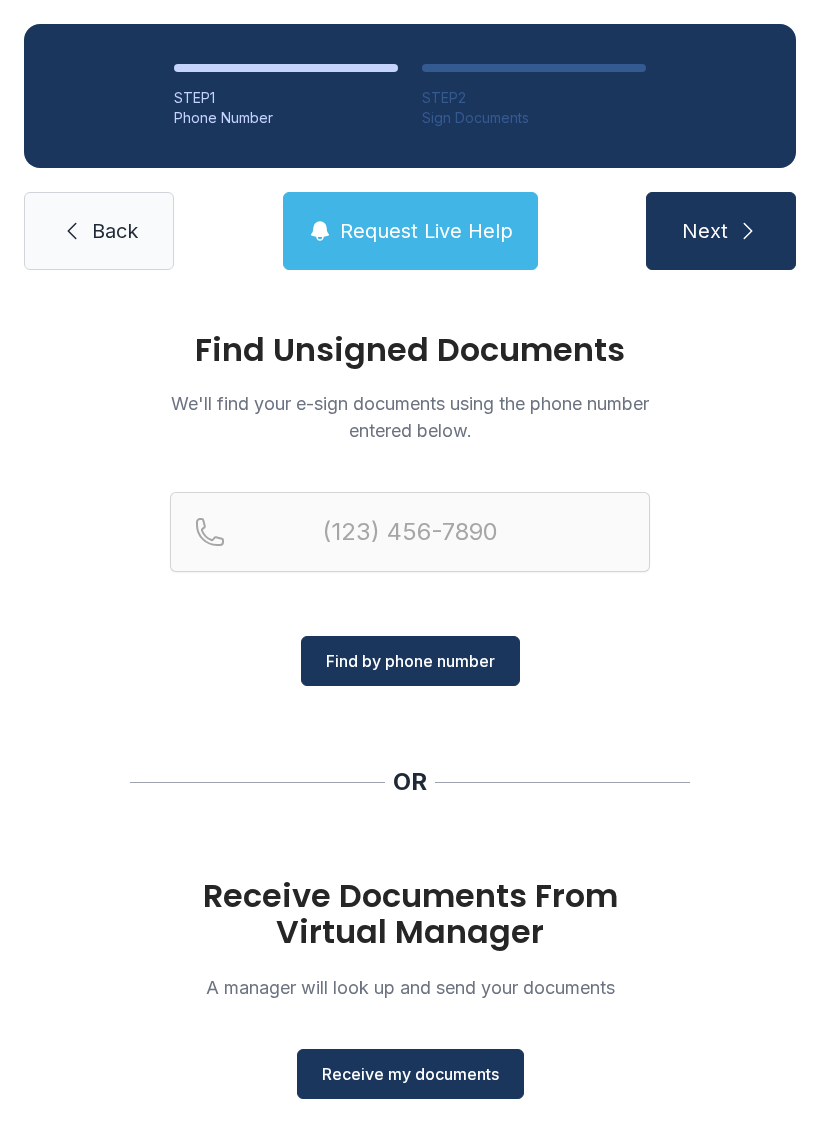 click on "Receive my documents" at bounding box center [410, 1074] 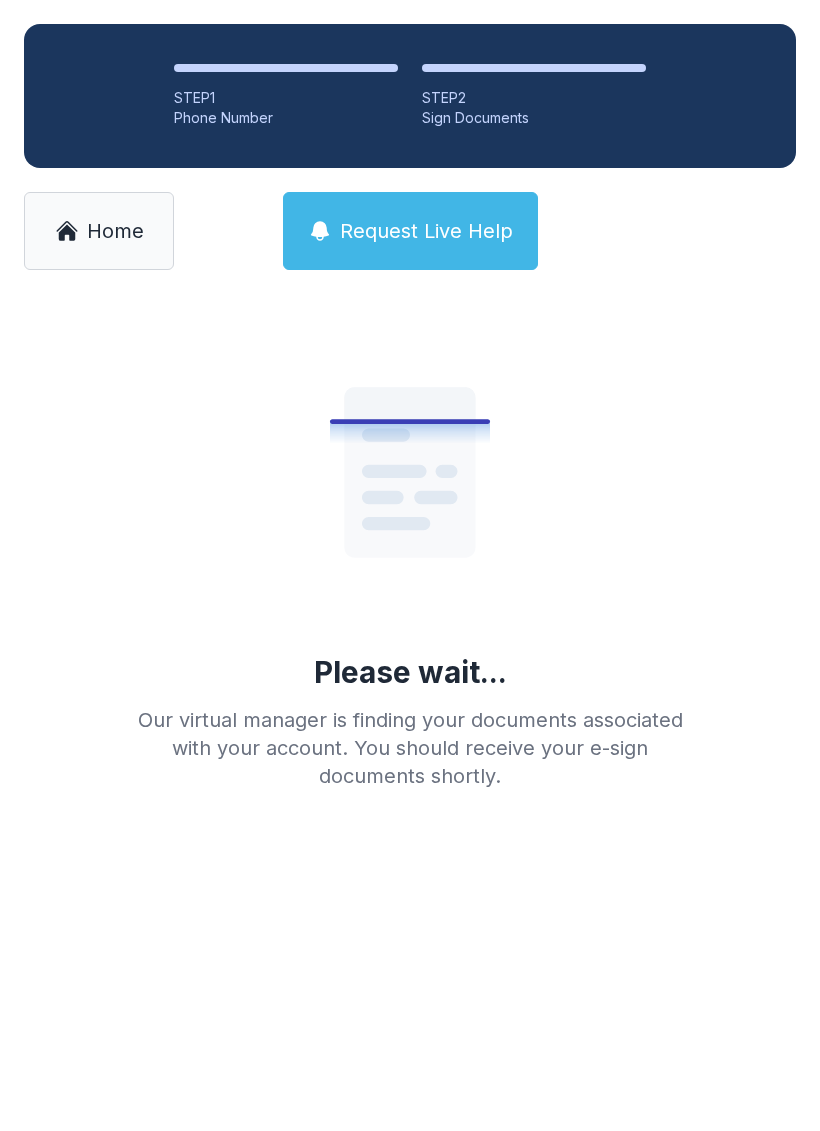 click on "Please wait... Our virtual manager is finding your documents associated with your account. You should receive your e-sign documents shortly." at bounding box center (410, 712) 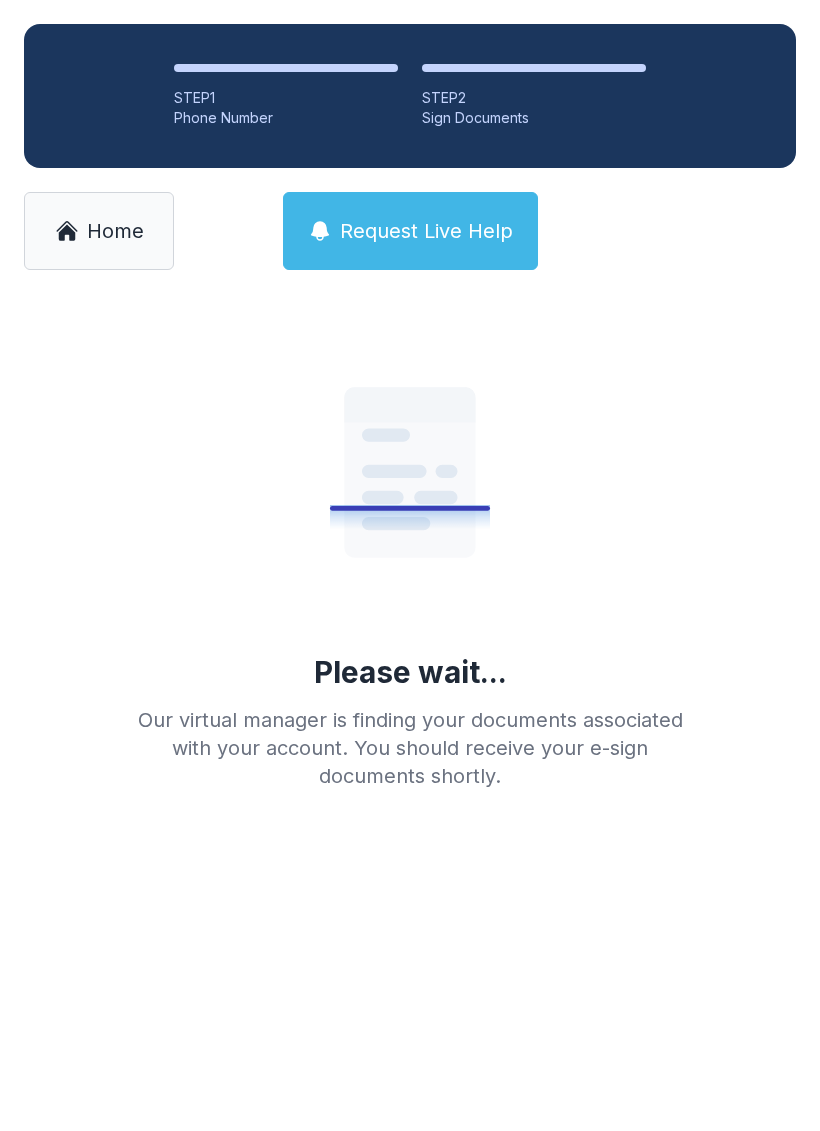 click on "Home" at bounding box center (99, 231) 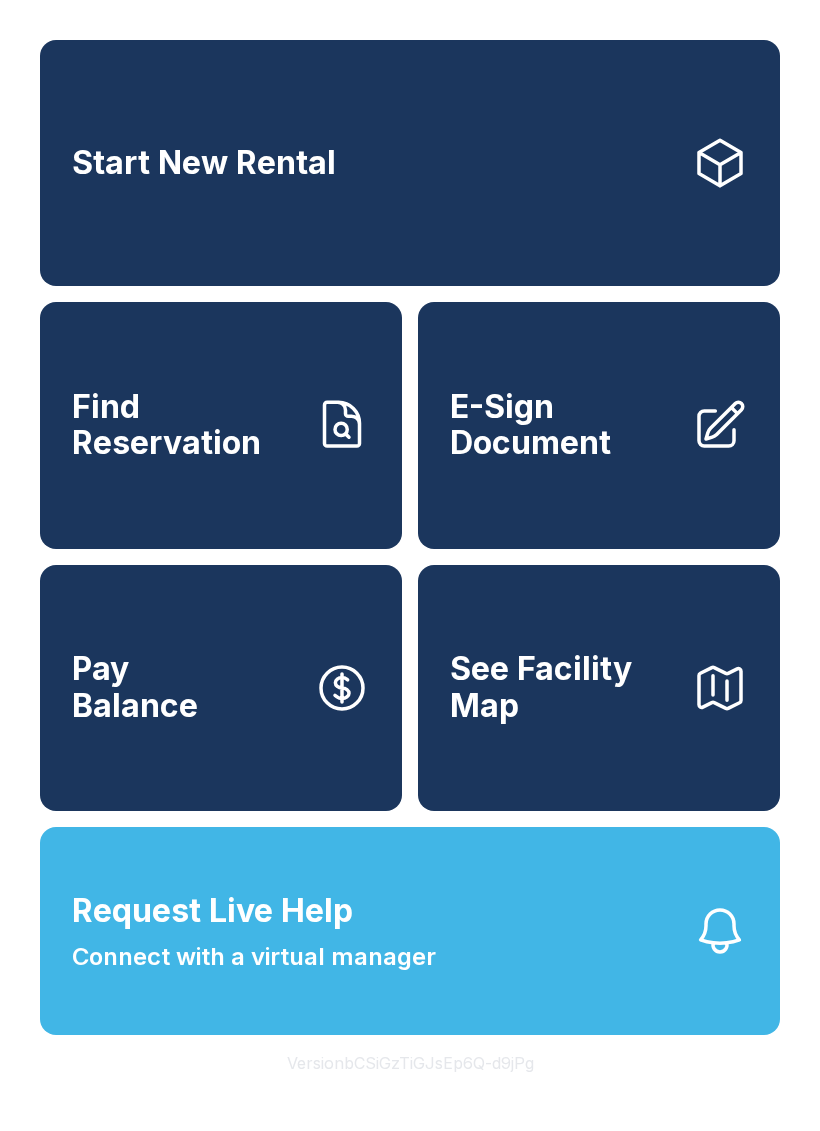 click on "E-Sign Document" at bounding box center [563, 425] 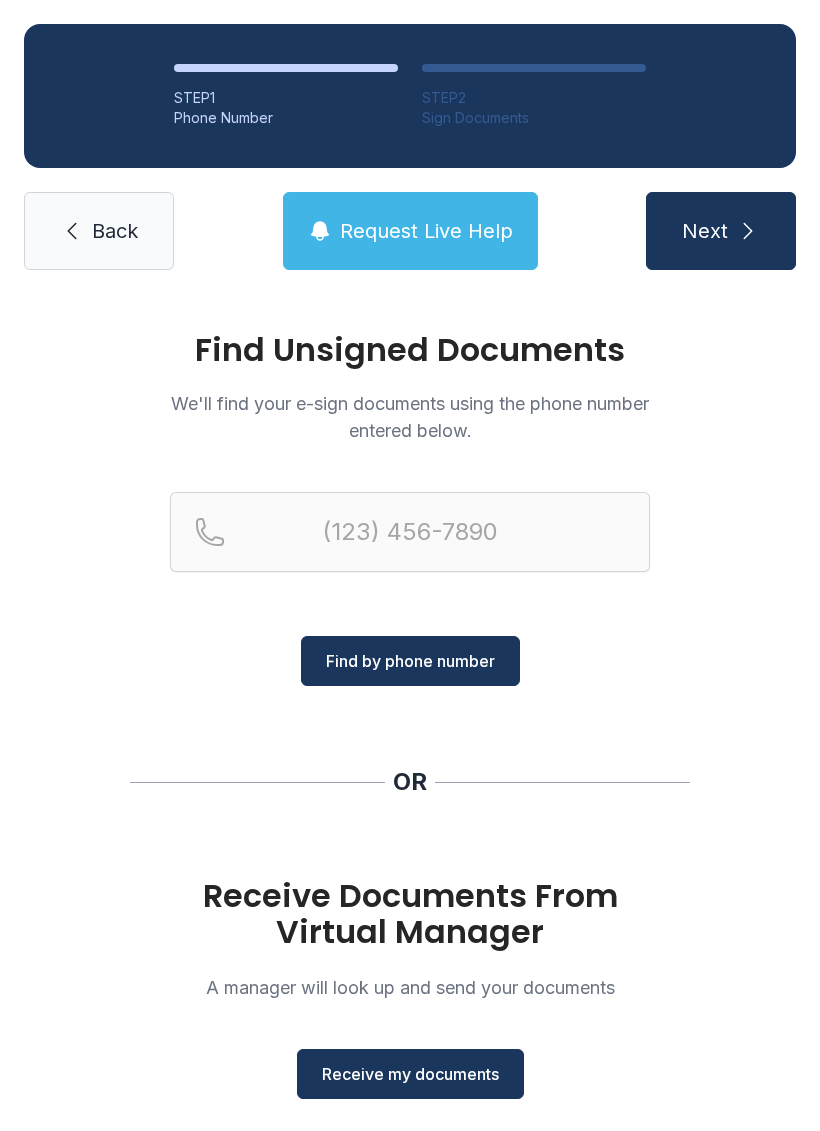 click on "Receive my documents" at bounding box center (410, 1074) 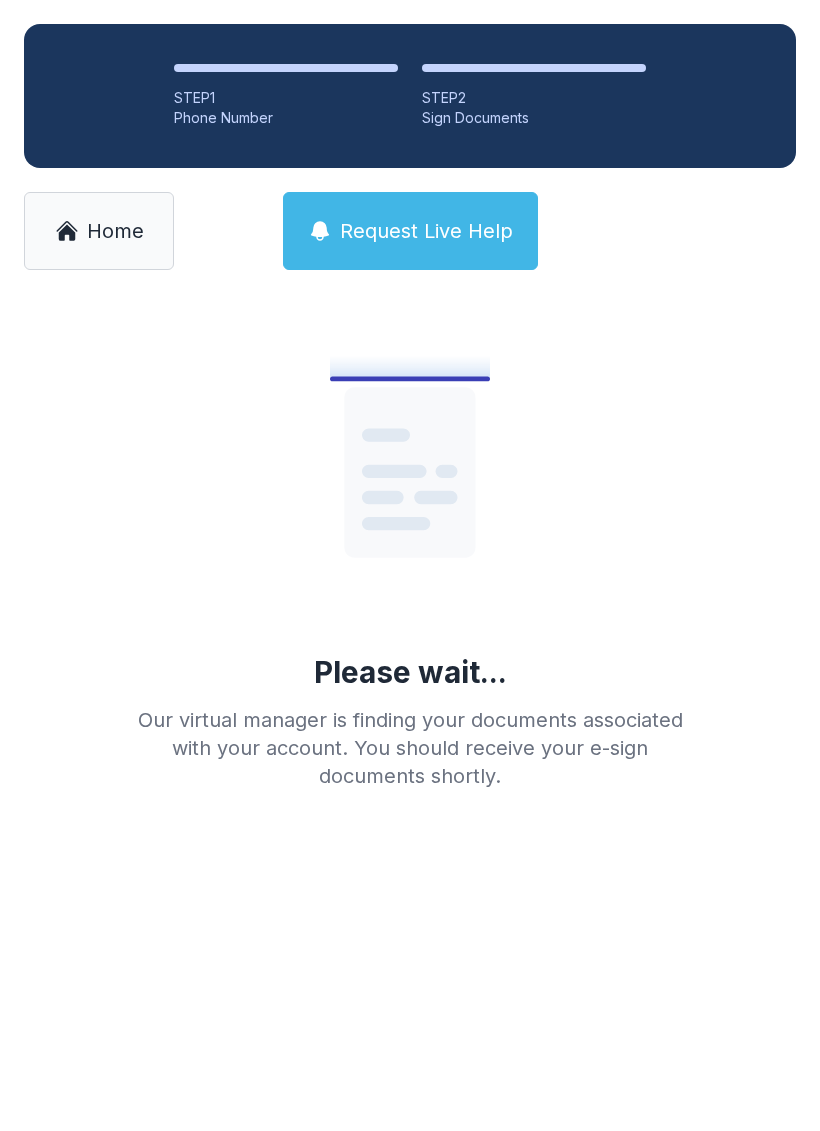 click on "Home" at bounding box center (115, 231) 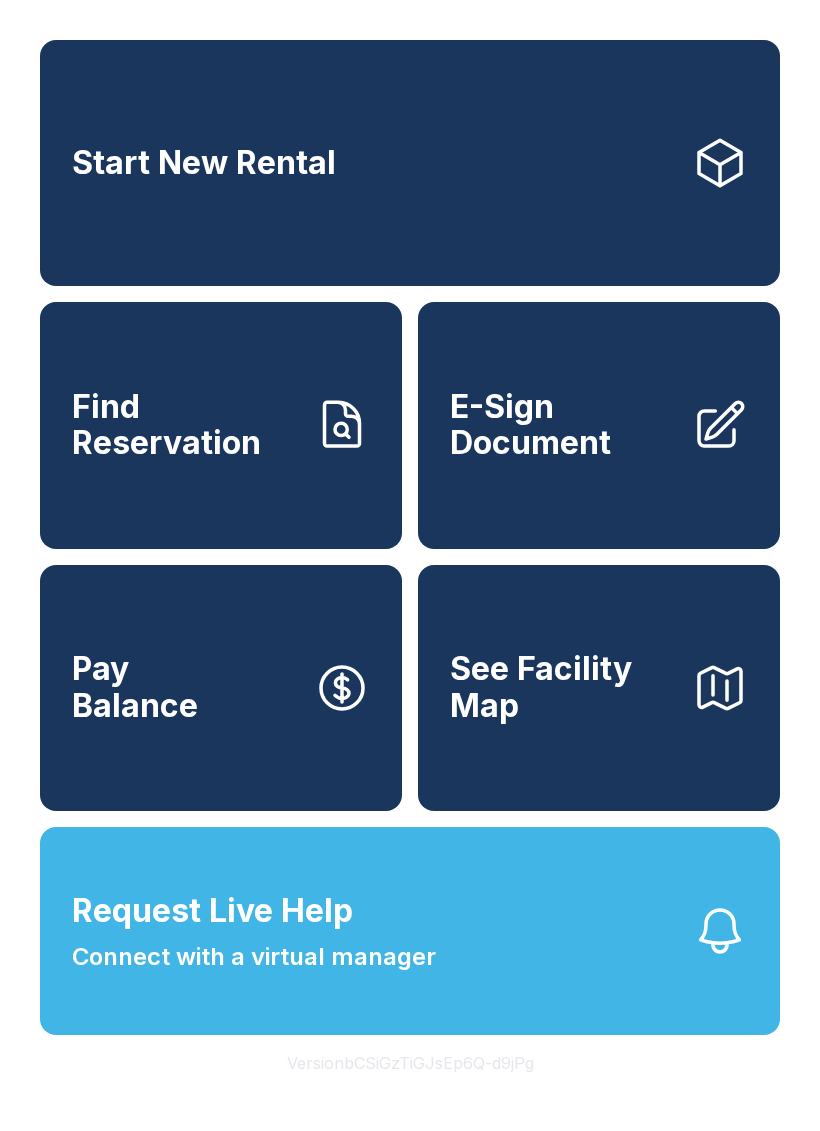 click on "E-Sign Document" at bounding box center [563, 425] 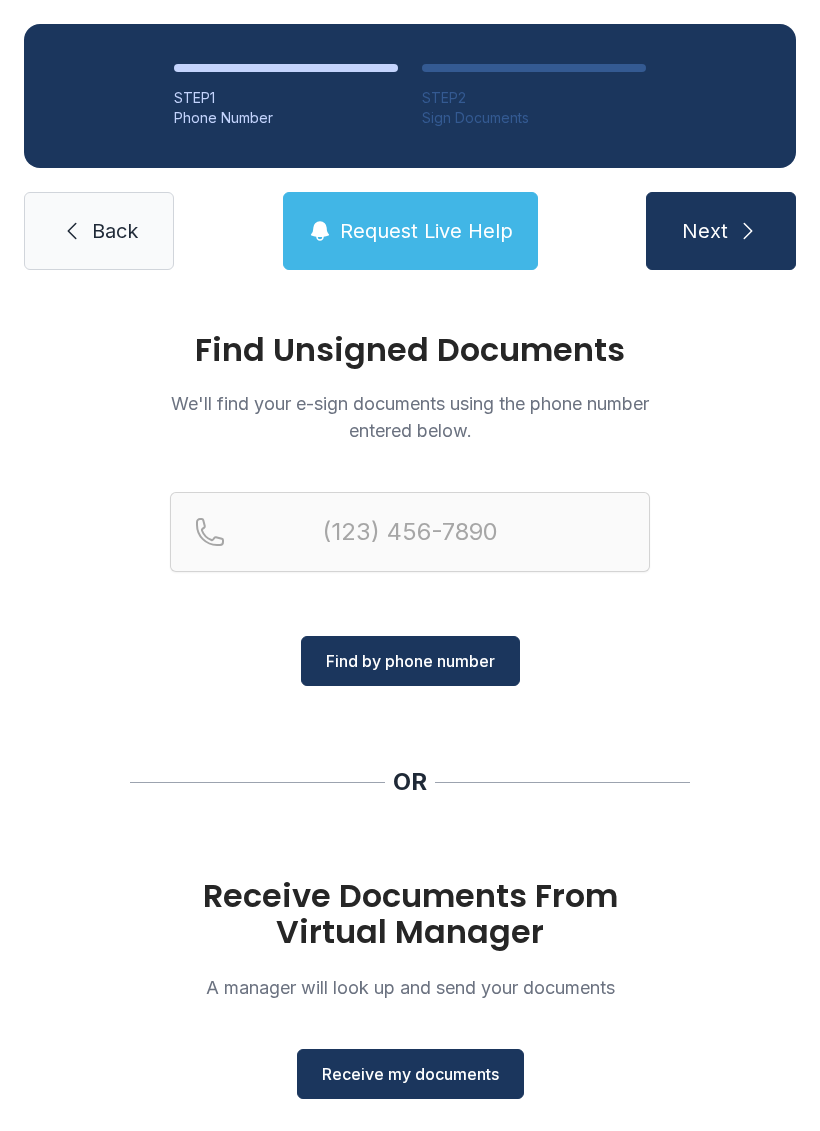 click on "Receive my documents" at bounding box center [410, 1074] 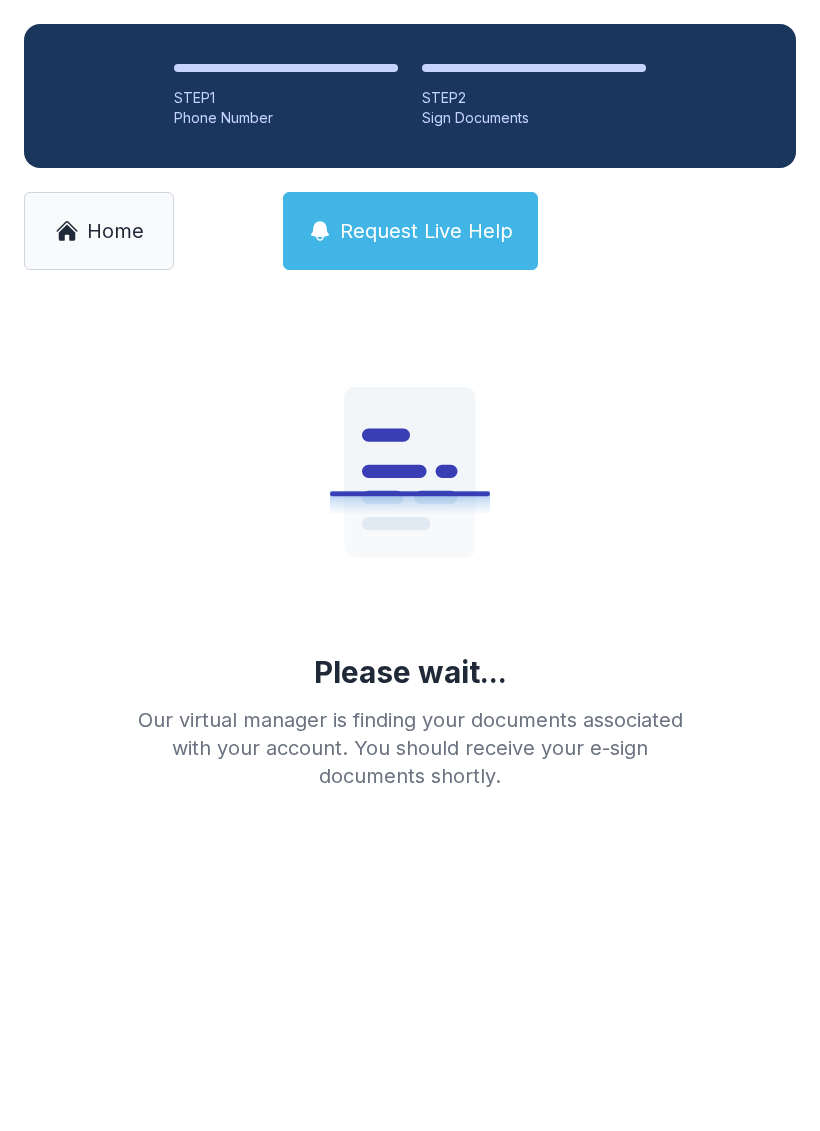 click on "Home" at bounding box center (115, 231) 